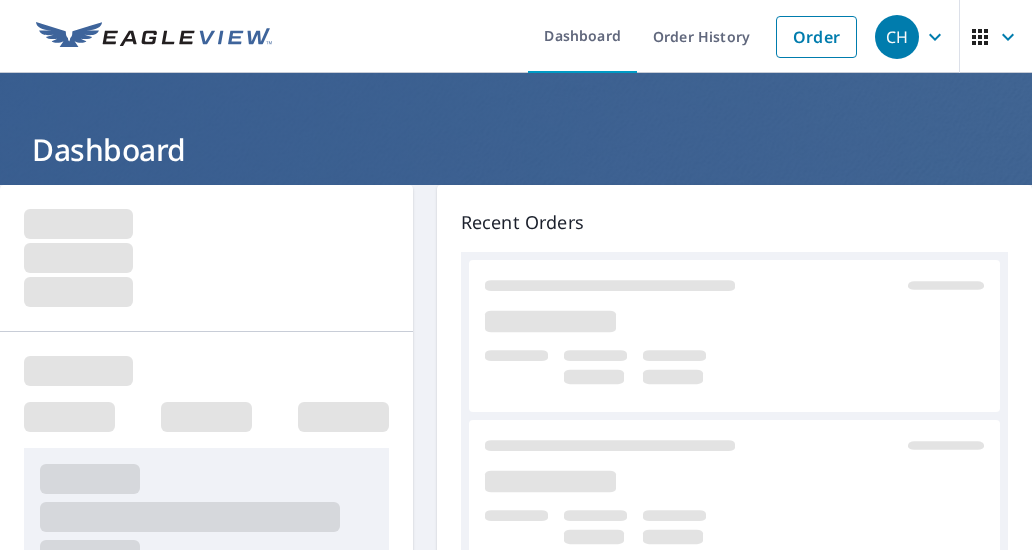scroll, scrollTop: 0, scrollLeft: 0, axis: both 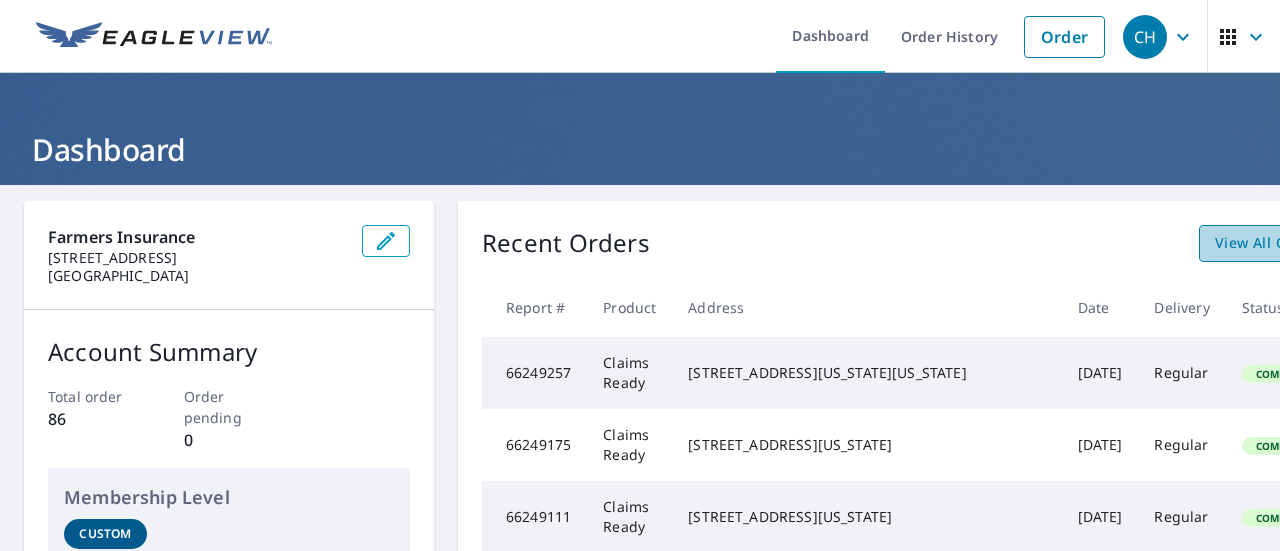click on "View All Orders" at bounding box center [1270, 243] 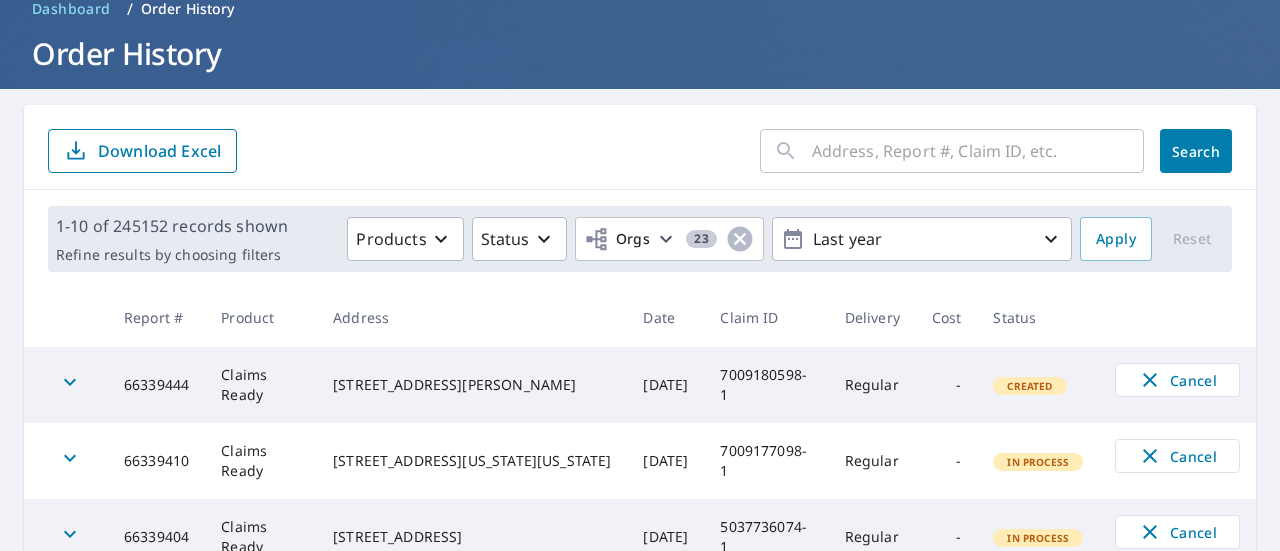 scroll, scrollTop: 95, scrollLeft: 0, axis: vertical 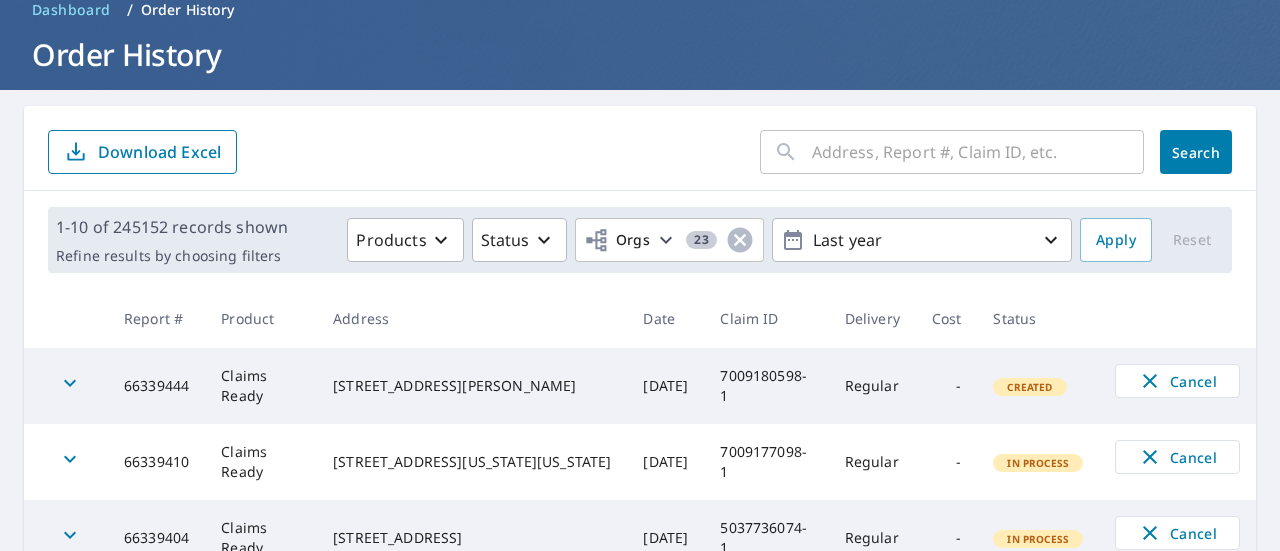 click at bounding box center [978, 152] 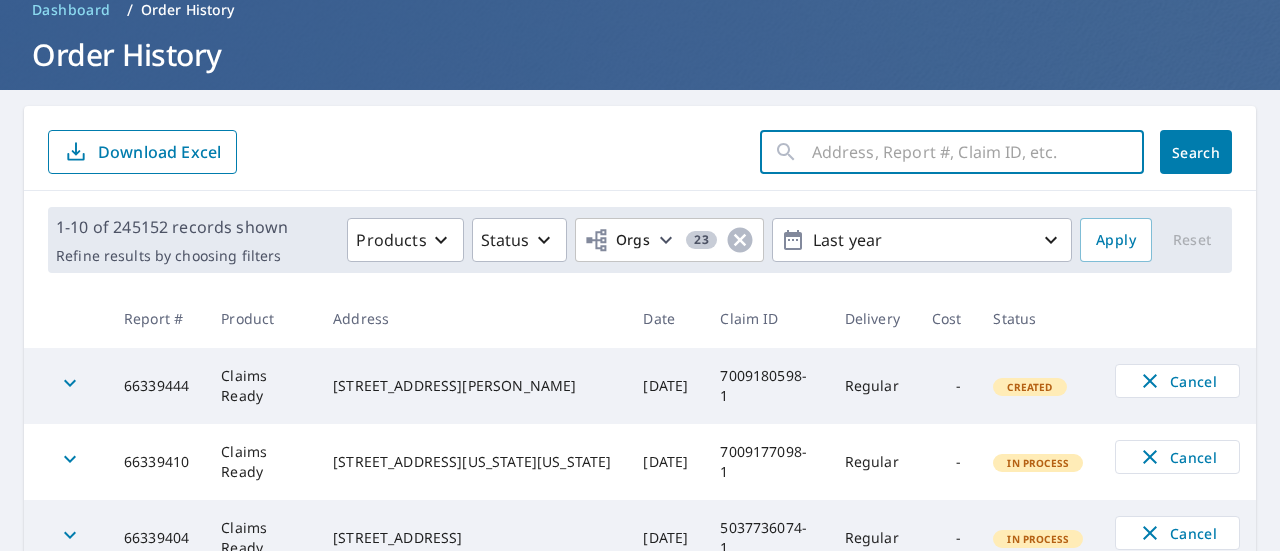 paste on "66223774" 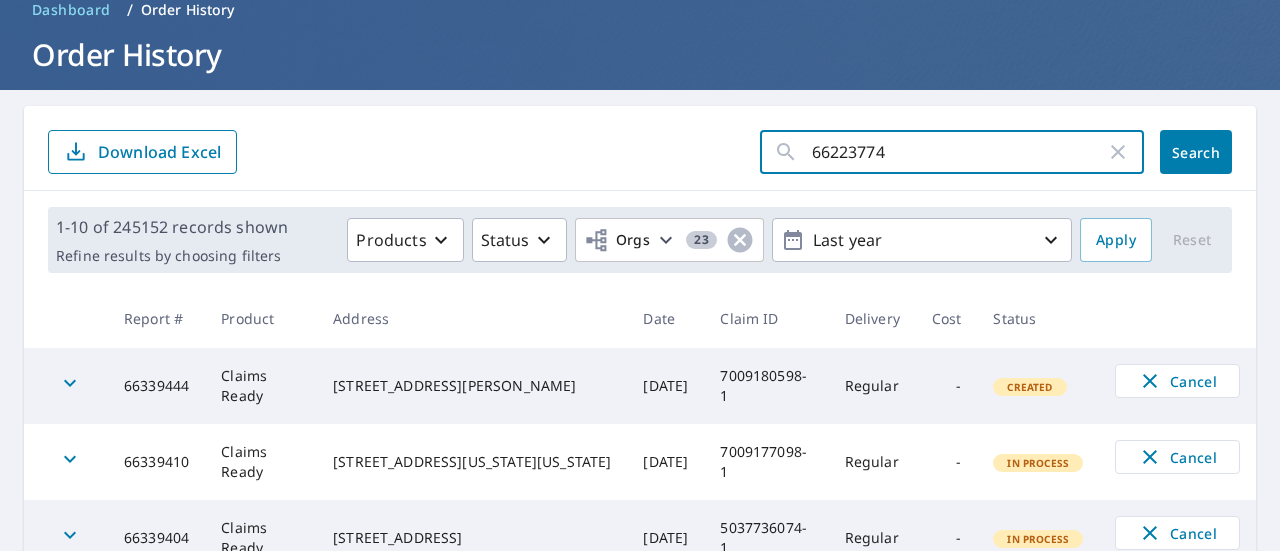 click on "Search" 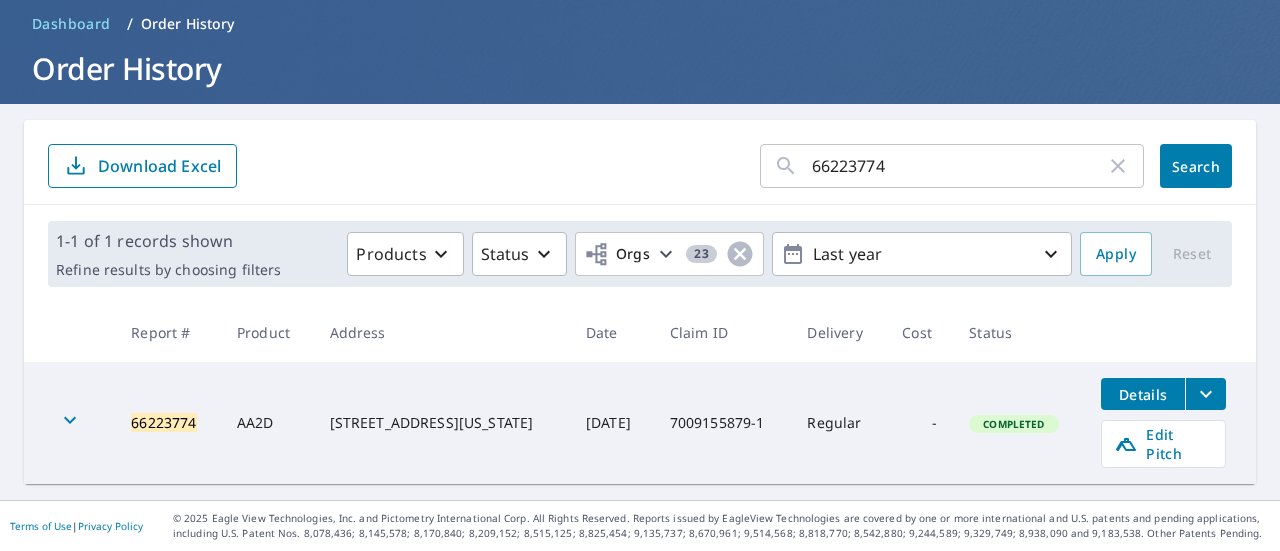 scroll, scrollTop: 65, scrollLeft: 0, axis: vertical 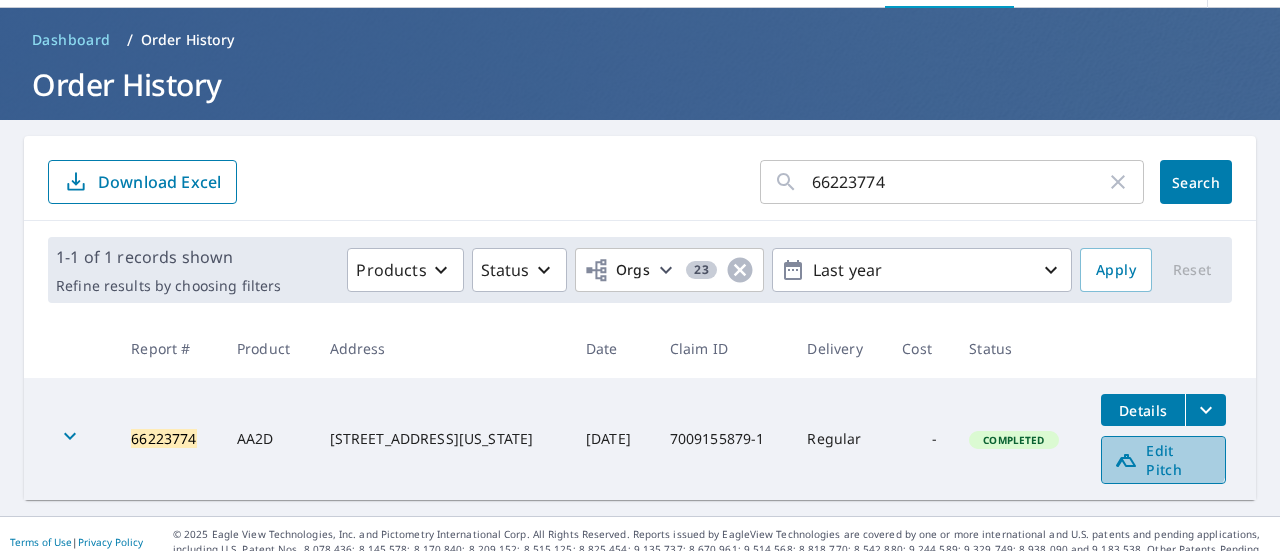 click on "Edit Pitch" at bounding box center (1163, 460) 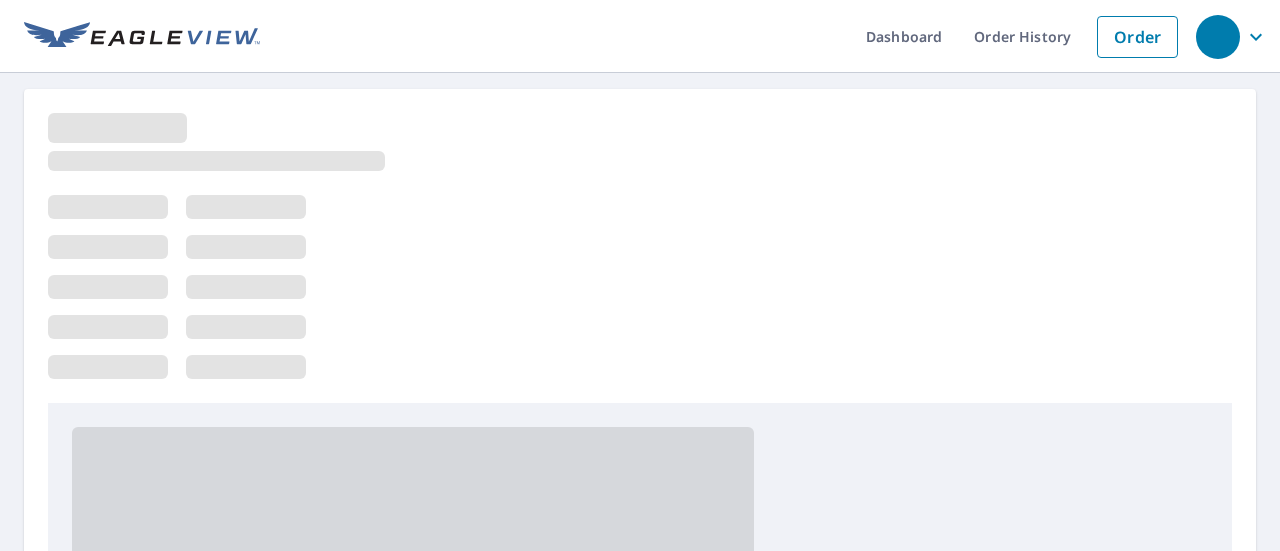 scroll, scrollTop: 0, scrollLeft: 0, axis: both 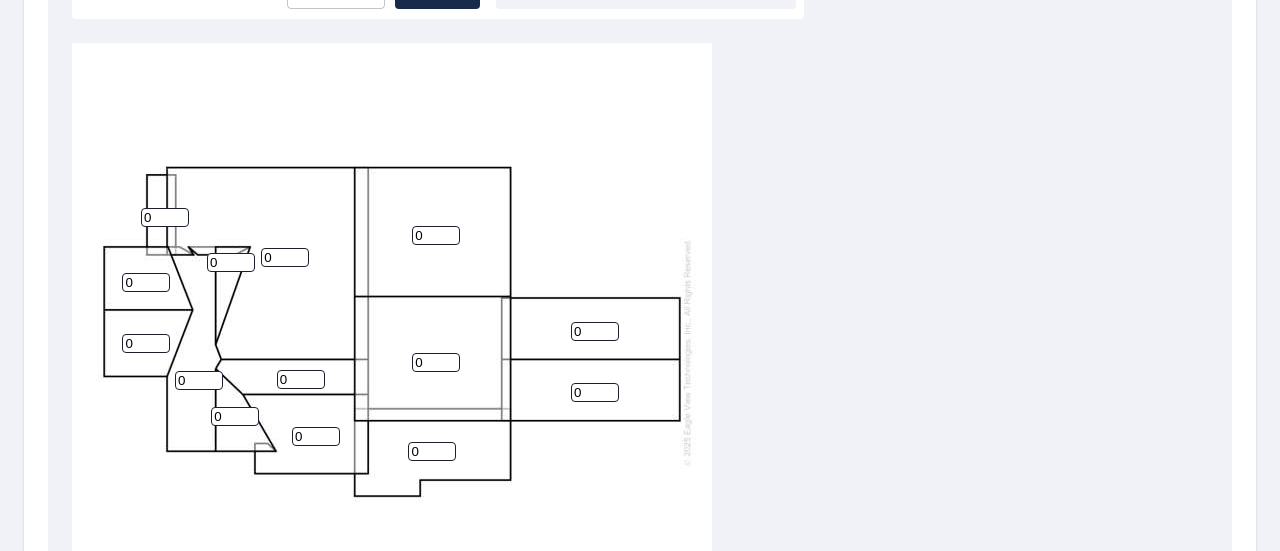 click on "0" at bounding box center (146, 282) 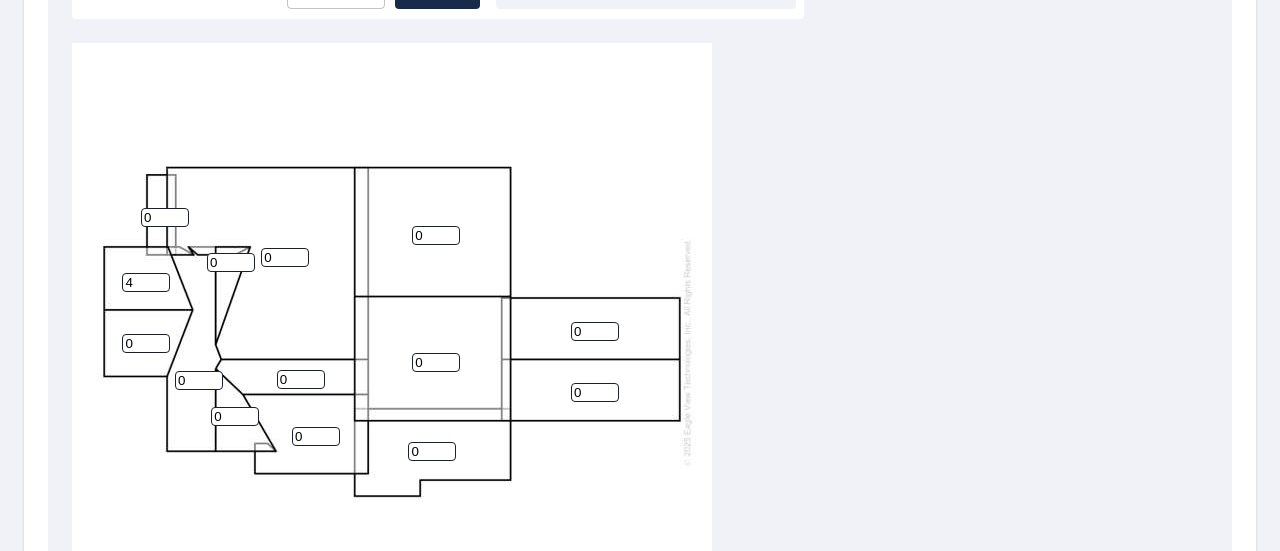 type on "4" 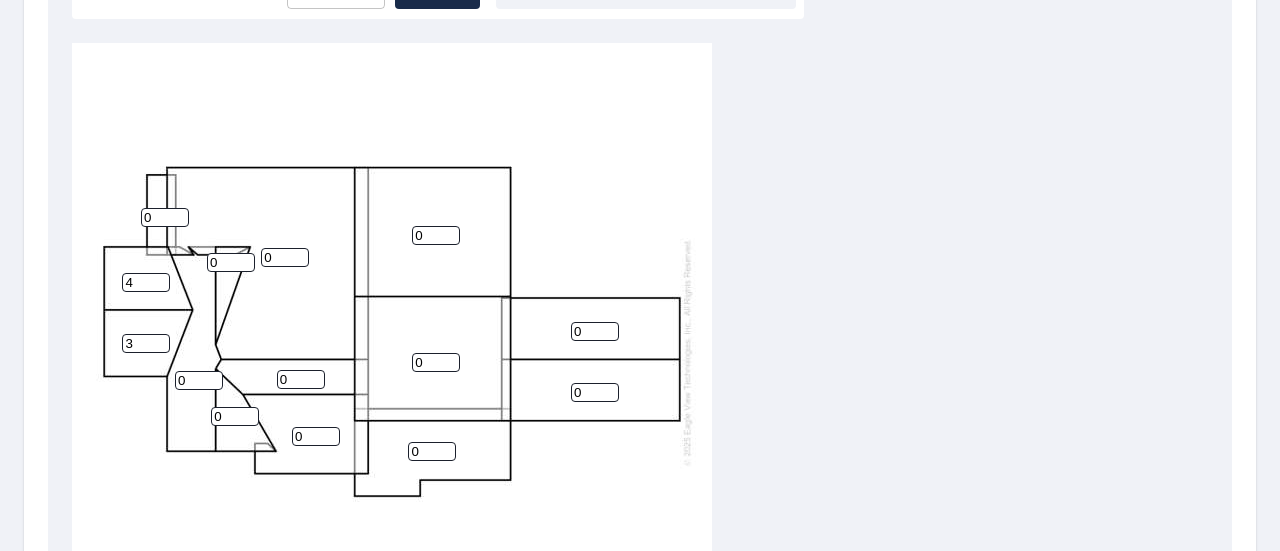 drag, startPoint x: 152, startPoint y: 324, endPoint x: 36, endPoint y: 327, distance: 116.03879 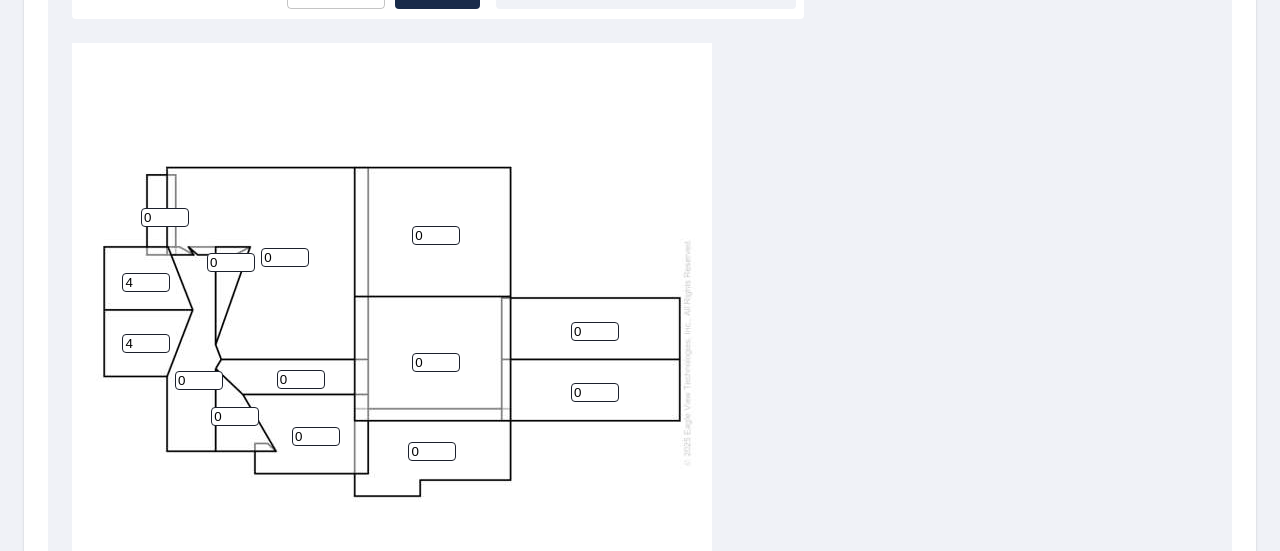 type on "4" 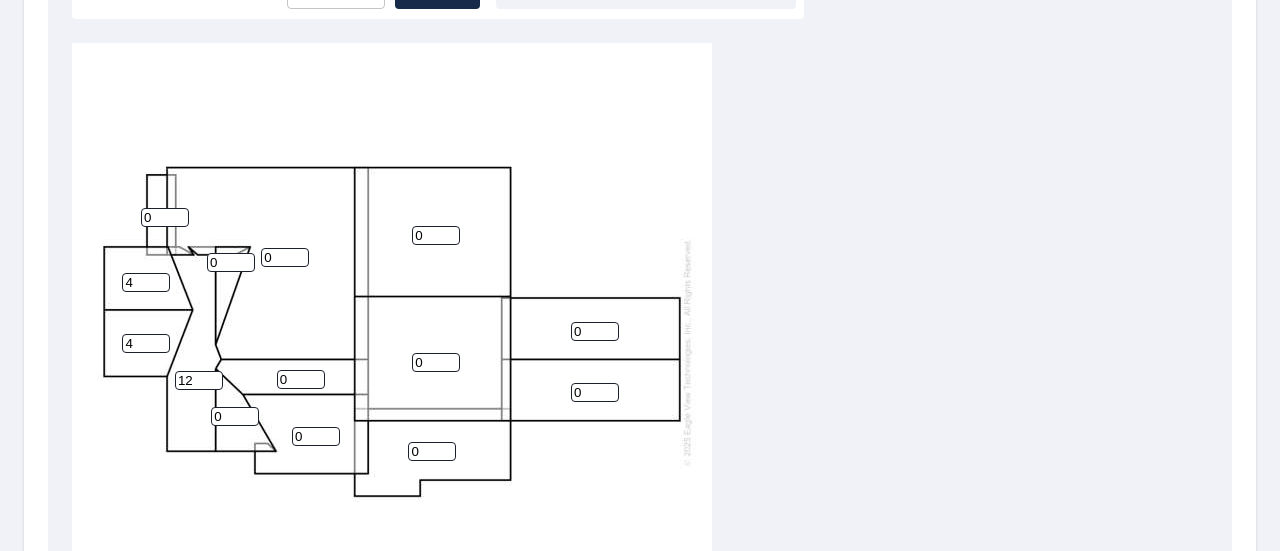 type on "12" 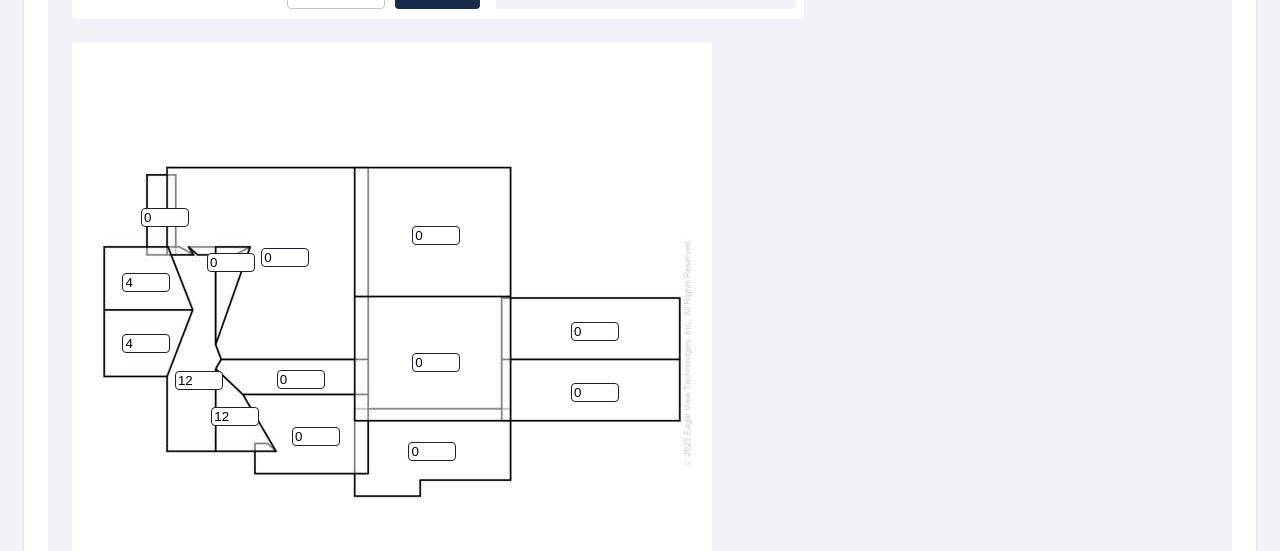 type on "12" 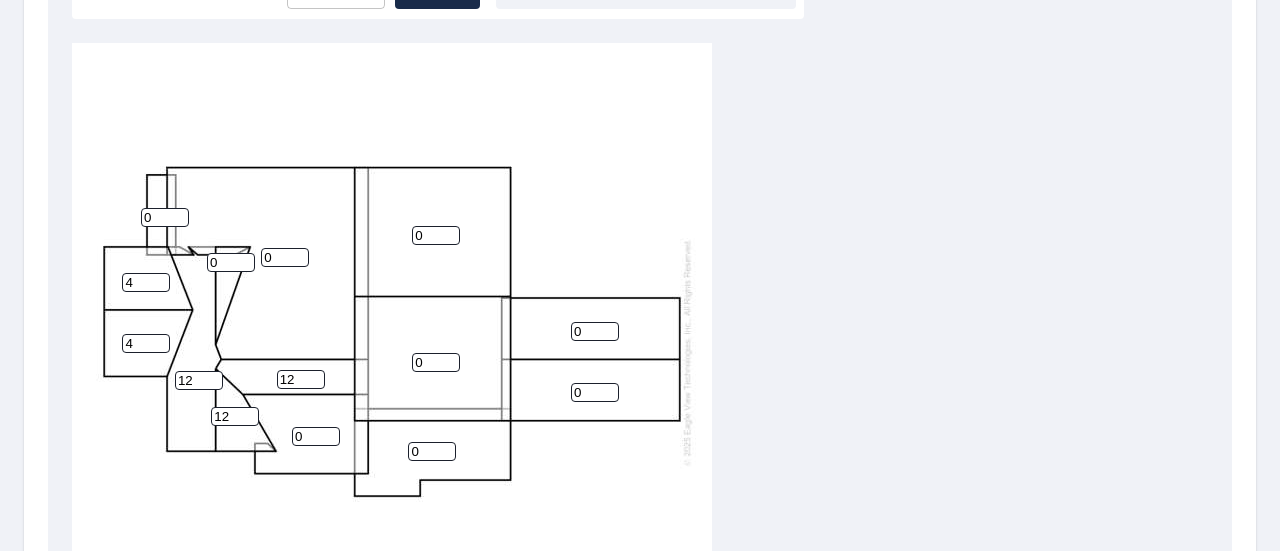 type on "12" 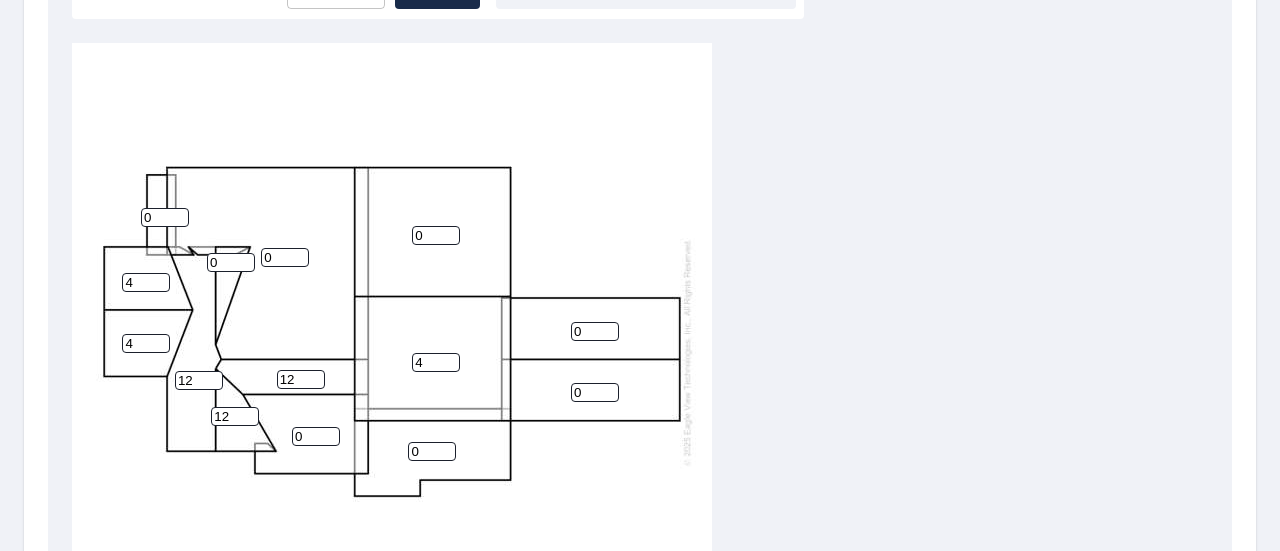 type on "4" 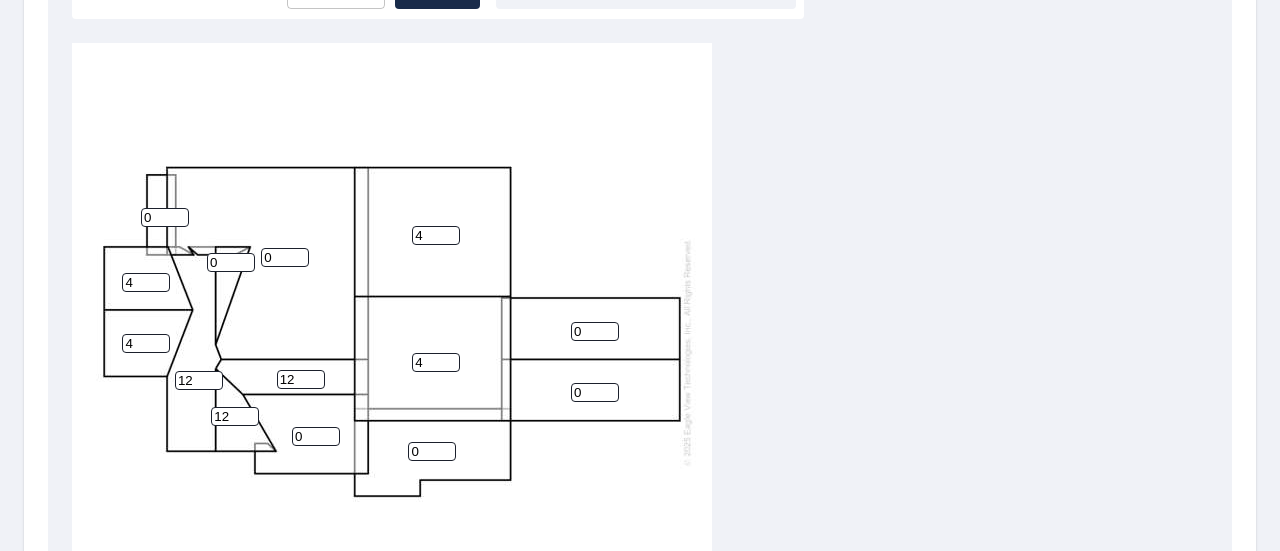 type on "4" 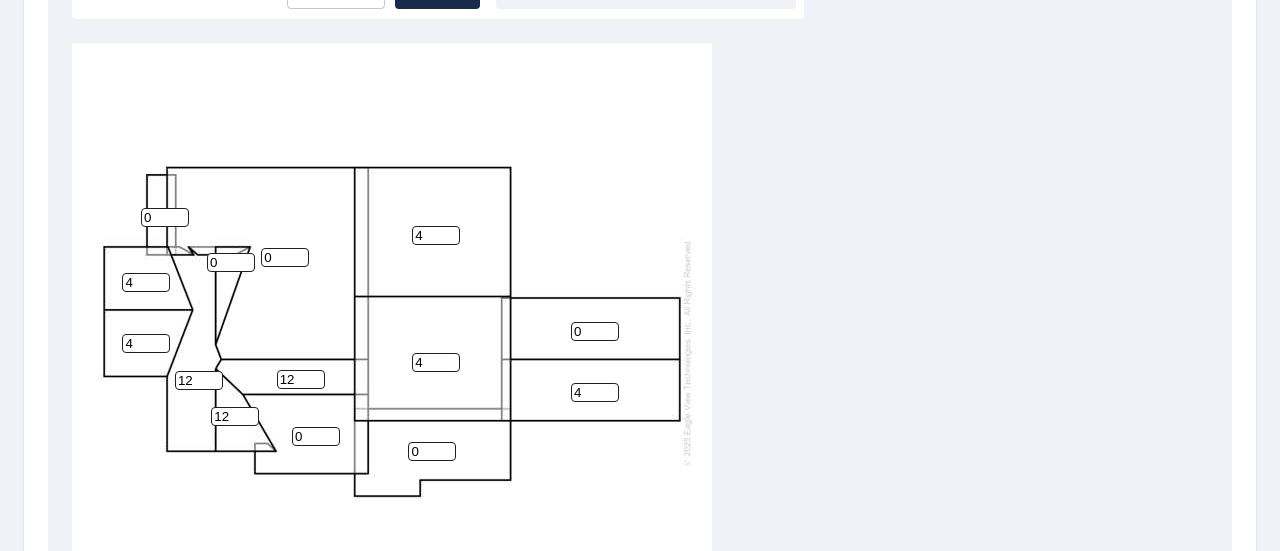 type on "4" 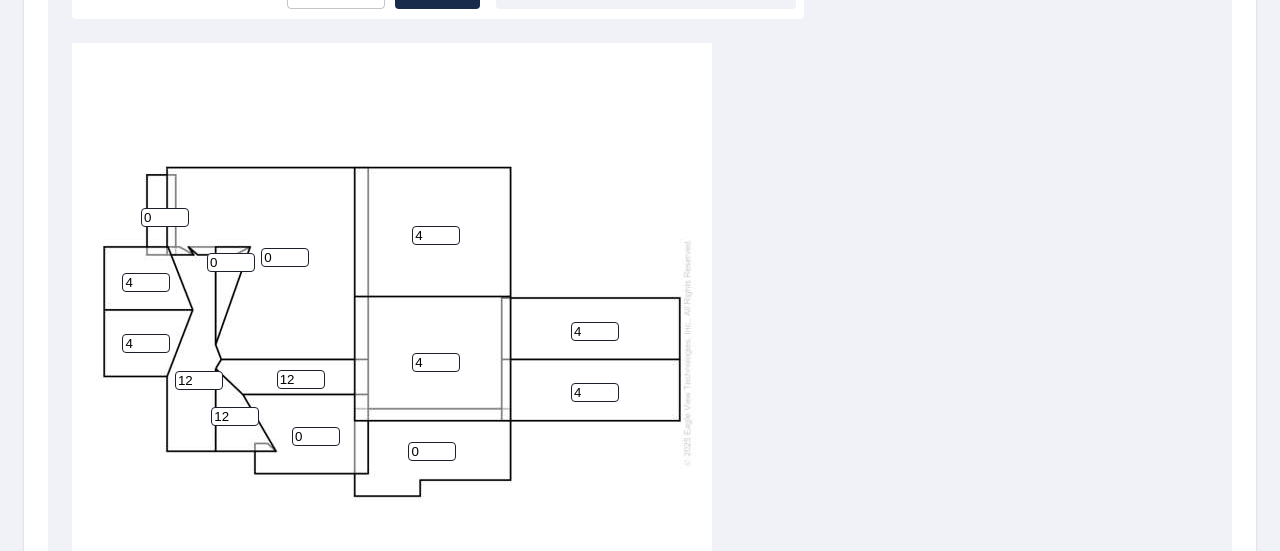 type on "4" 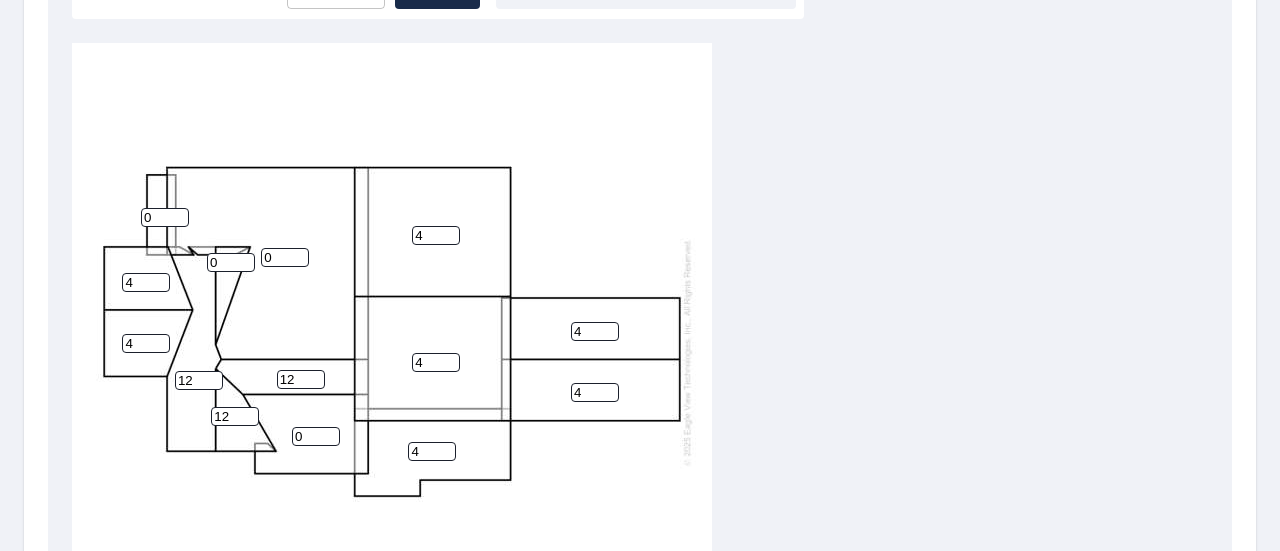 type on "4" 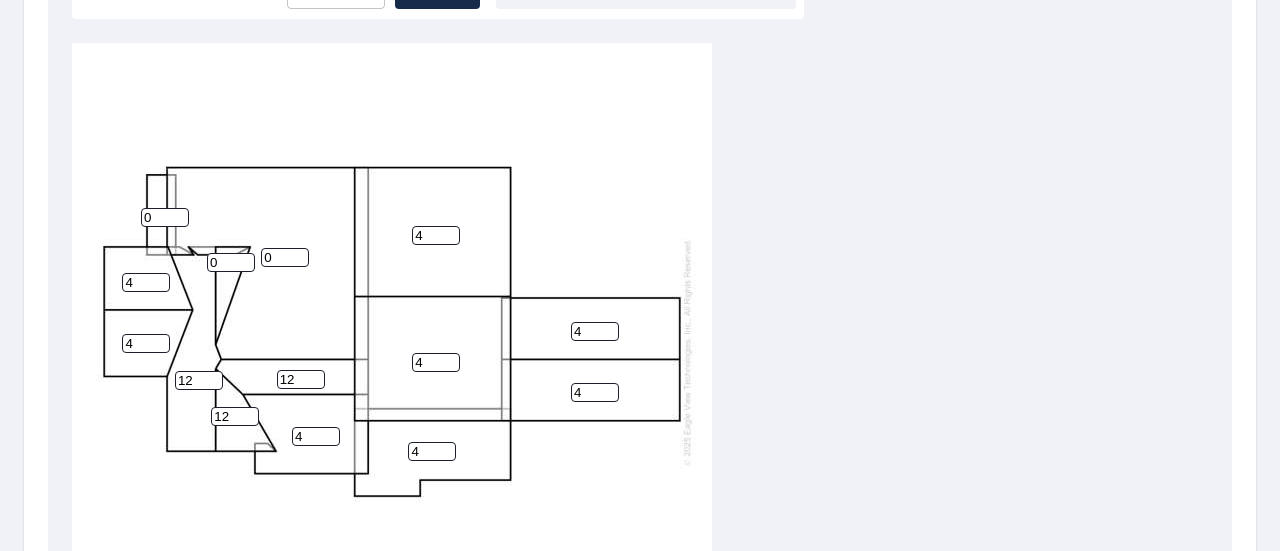 type on "4" 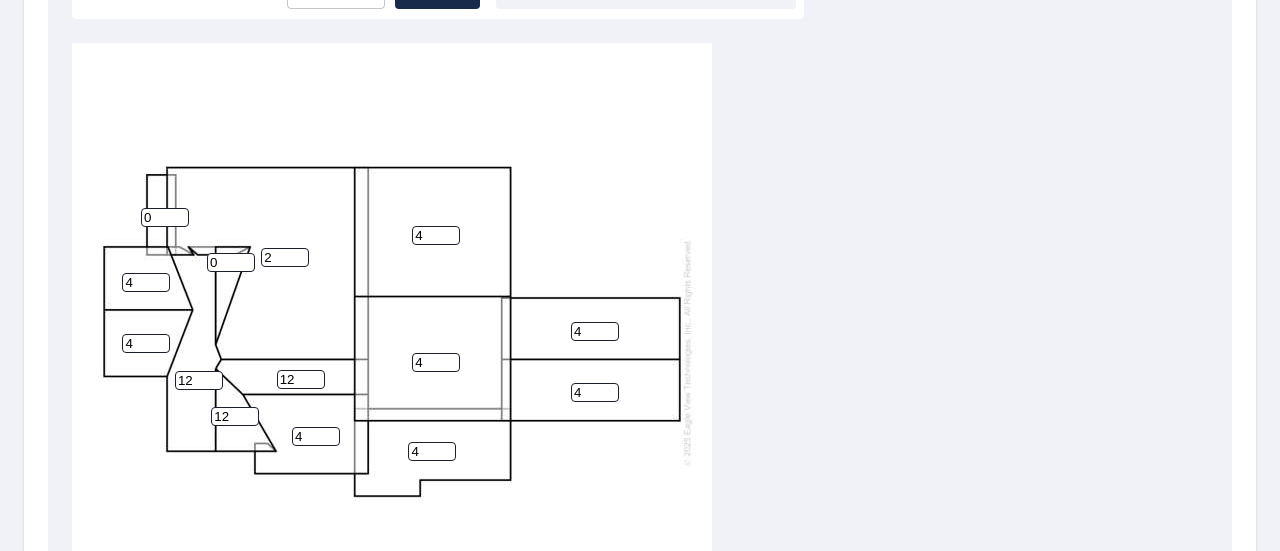 type on "2" 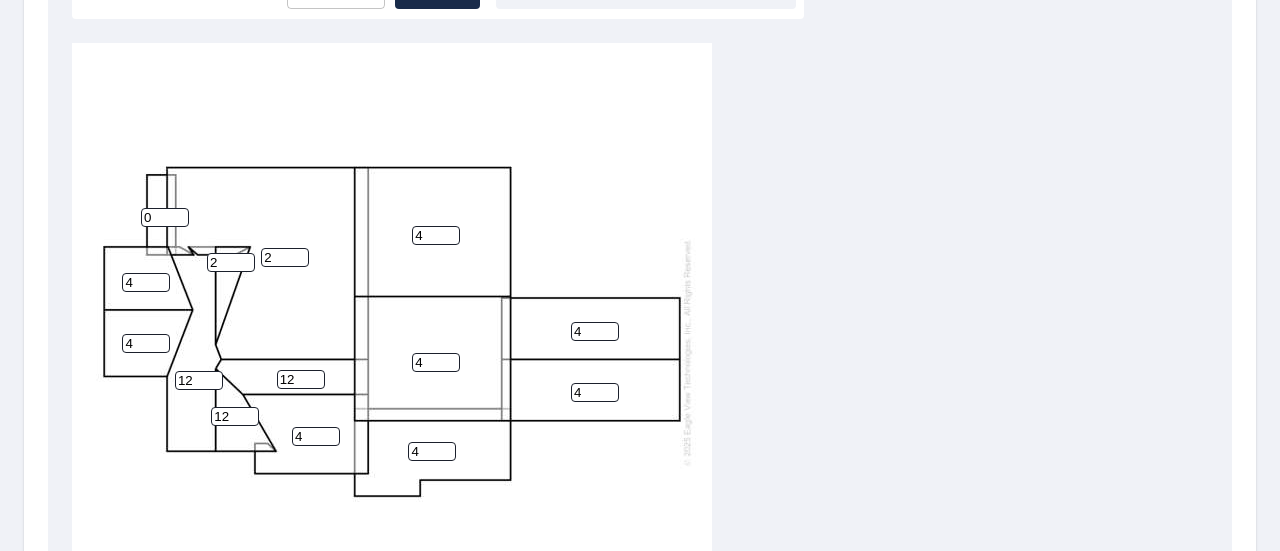 type on "2" 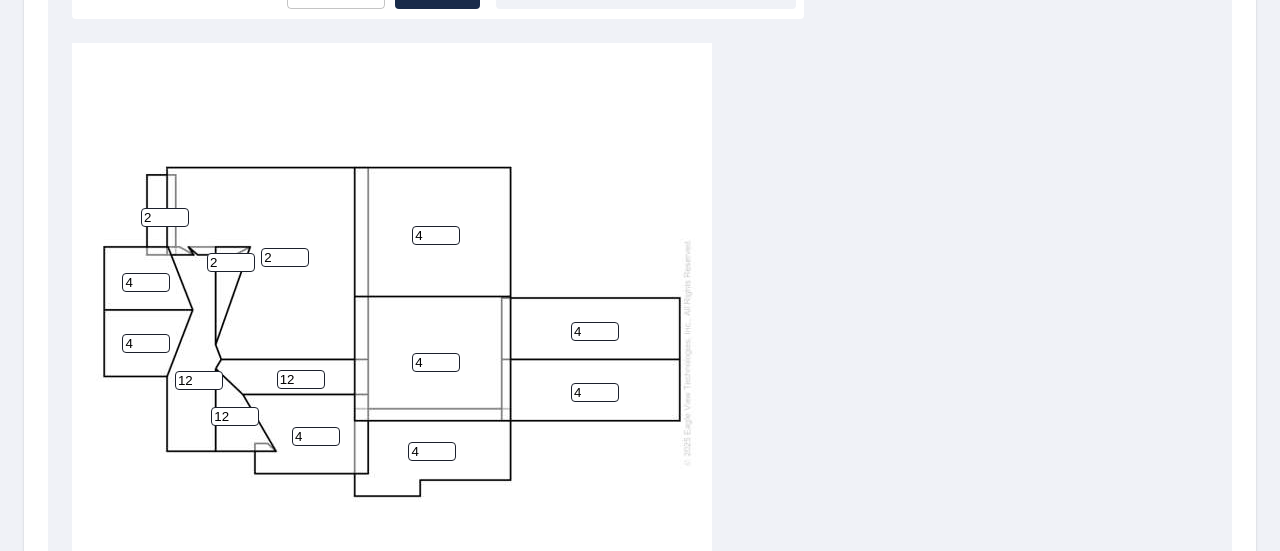 type on "2" 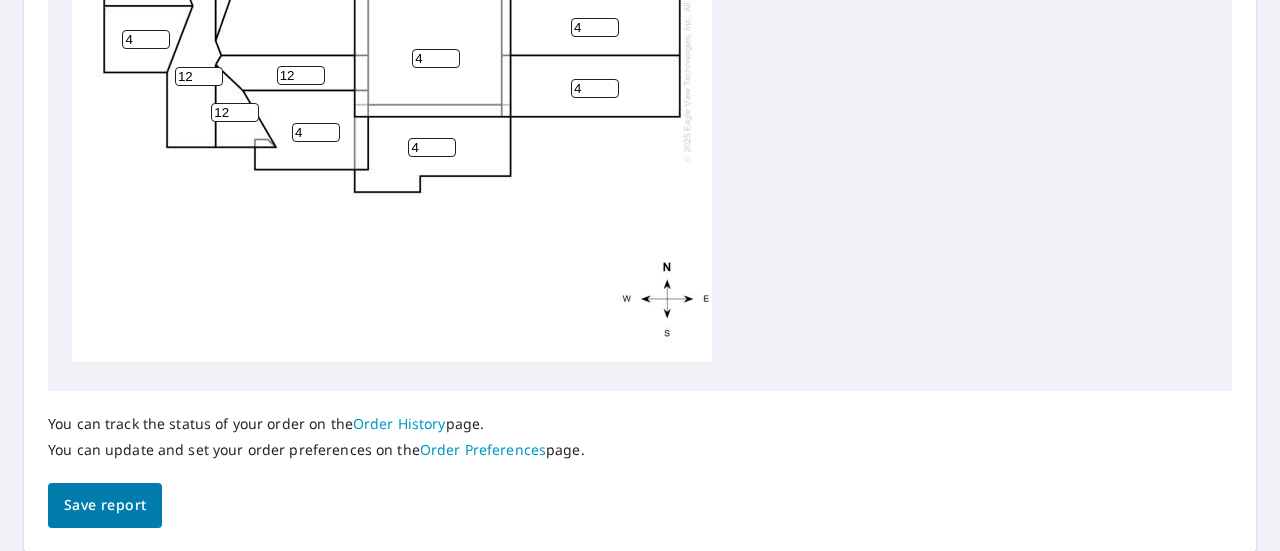 scroll, scrollTop: 966, scrollLeft: 0, axis: vertical 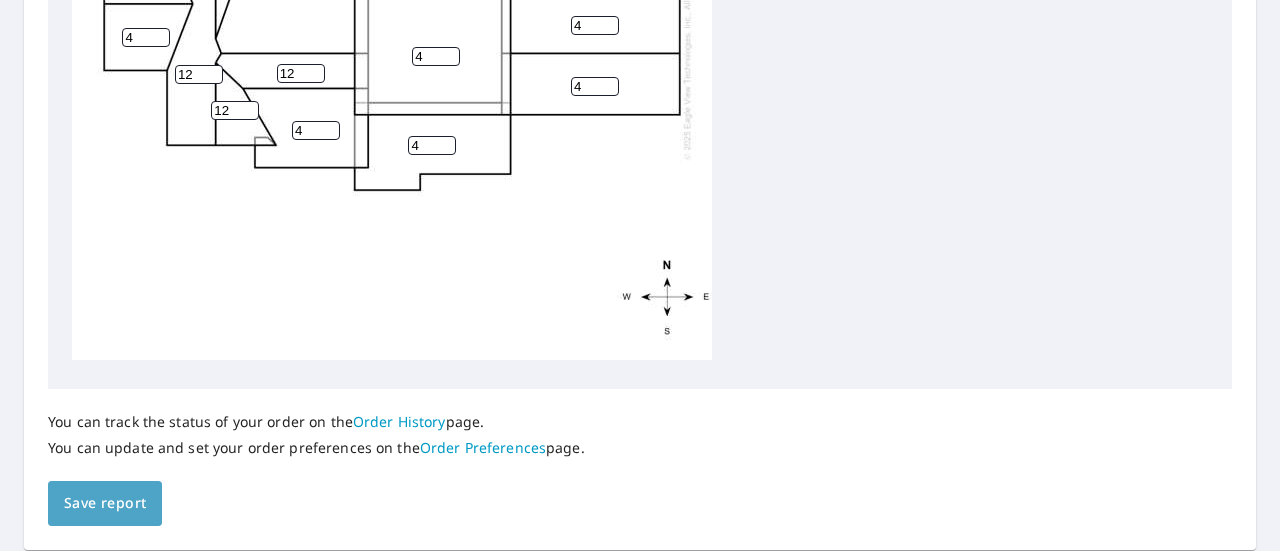 click on "Save report" at bounding box center [105, 503] 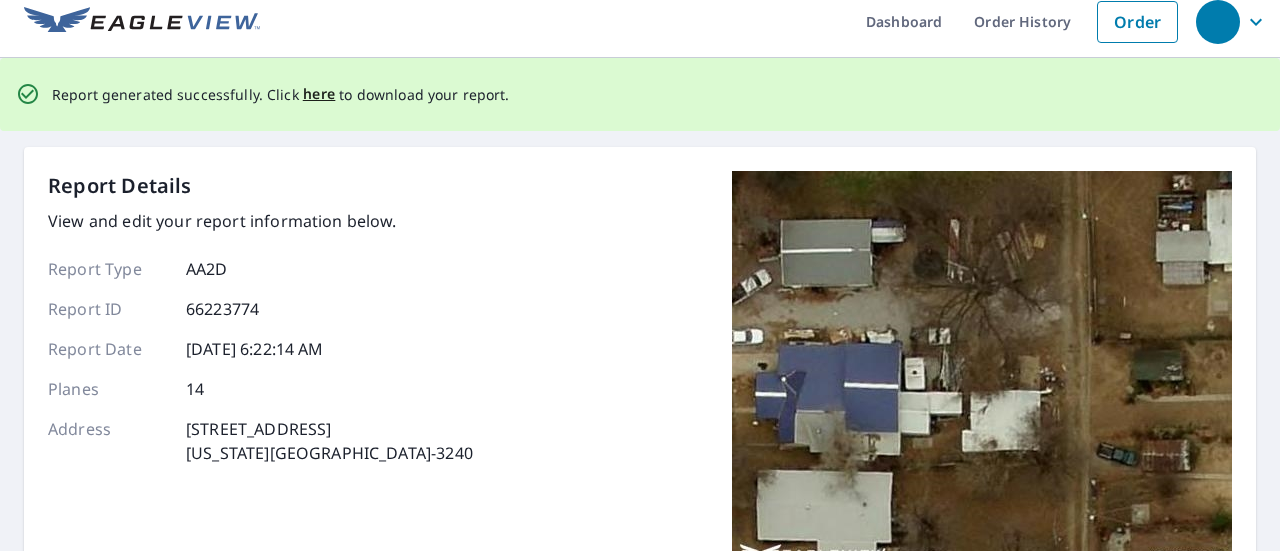 scroll, scrollTop: 0, scrollLeft: 0, axis: both 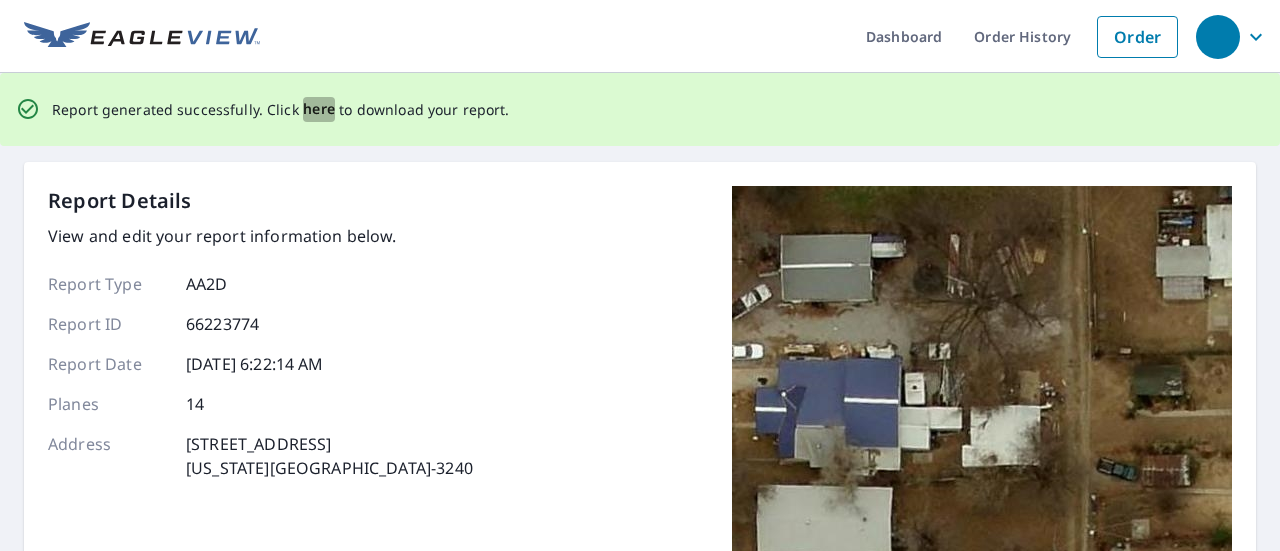 click on "here" at bounding box center [319, 109] 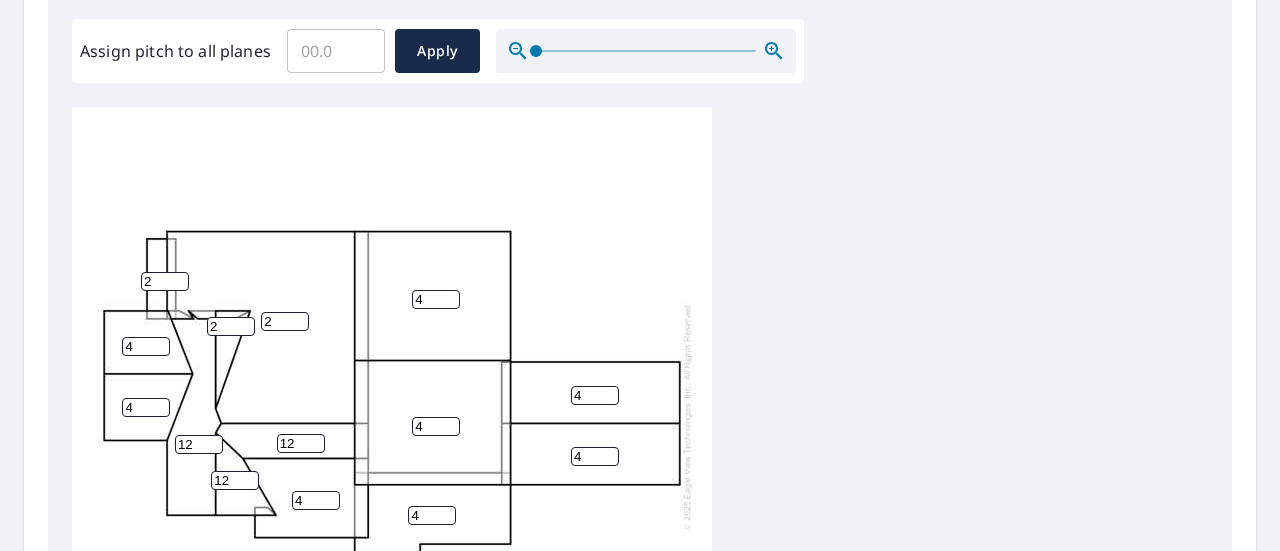 scroll, scrollTop: 597, scrollLeft: 0, axis: vertical 